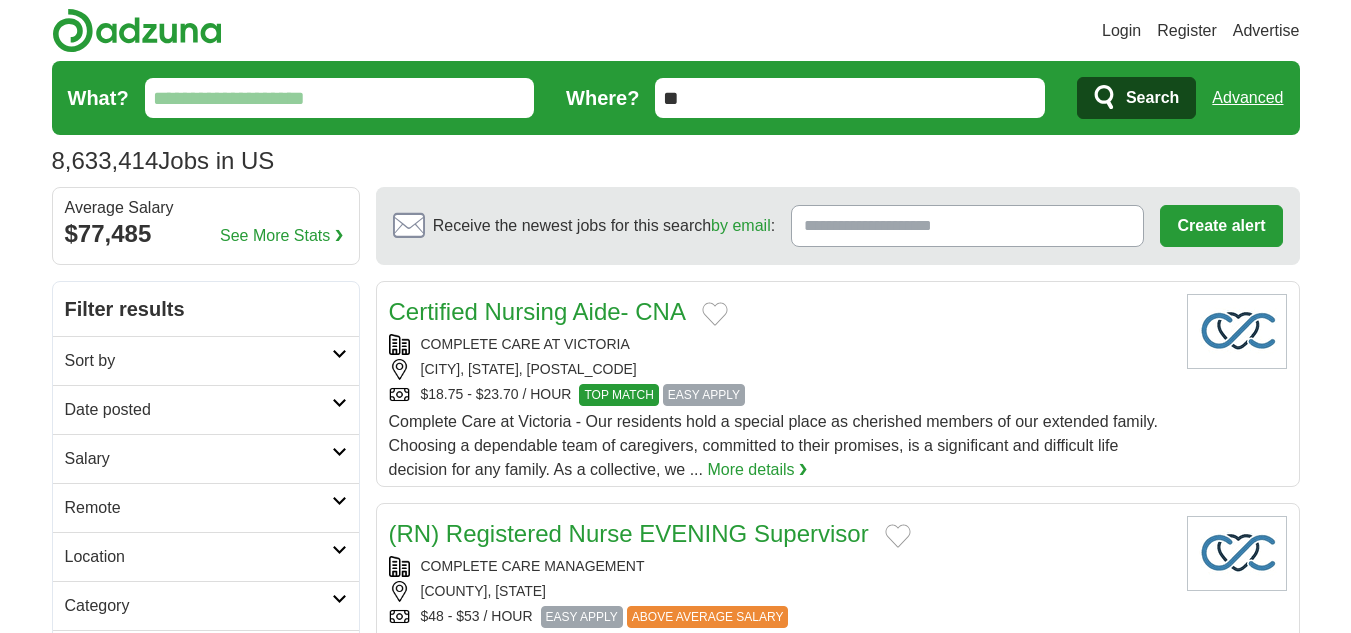 scroll, scrollTop: 0, scrollLeft: 0, axis: both 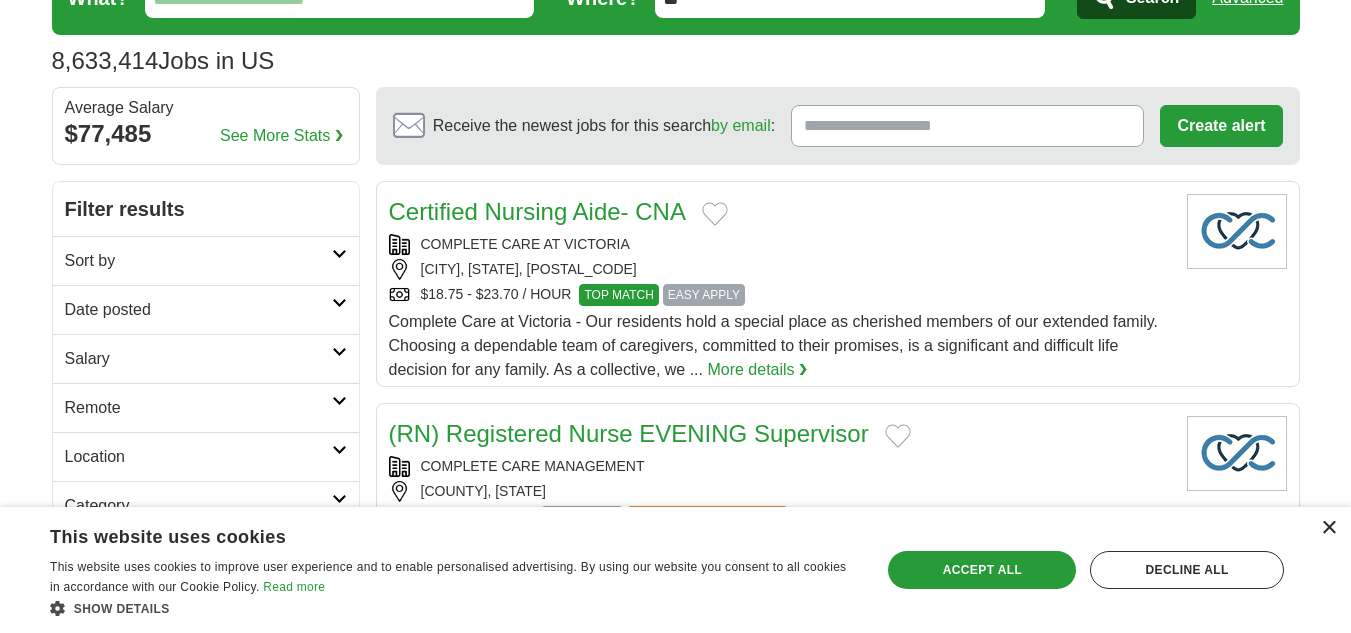 click on "×" at bounding box center [1328, 528] 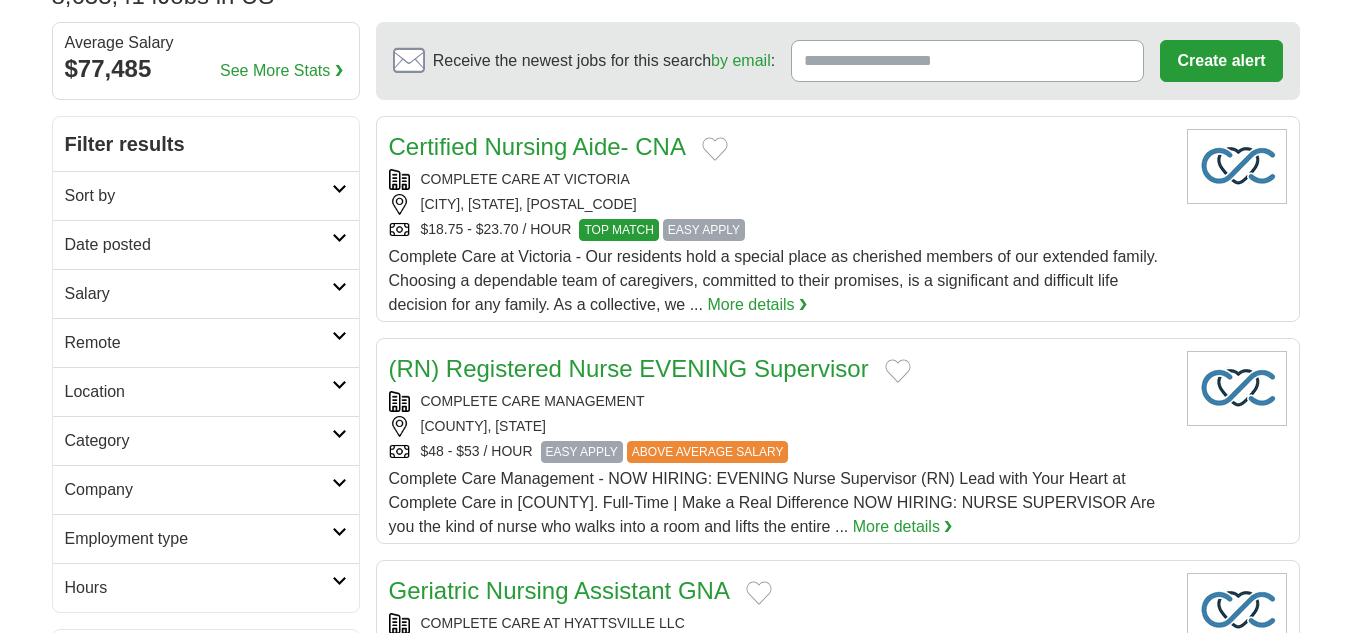scroll, scrollTop: 200, scrollLeft: 0, axis: vertical 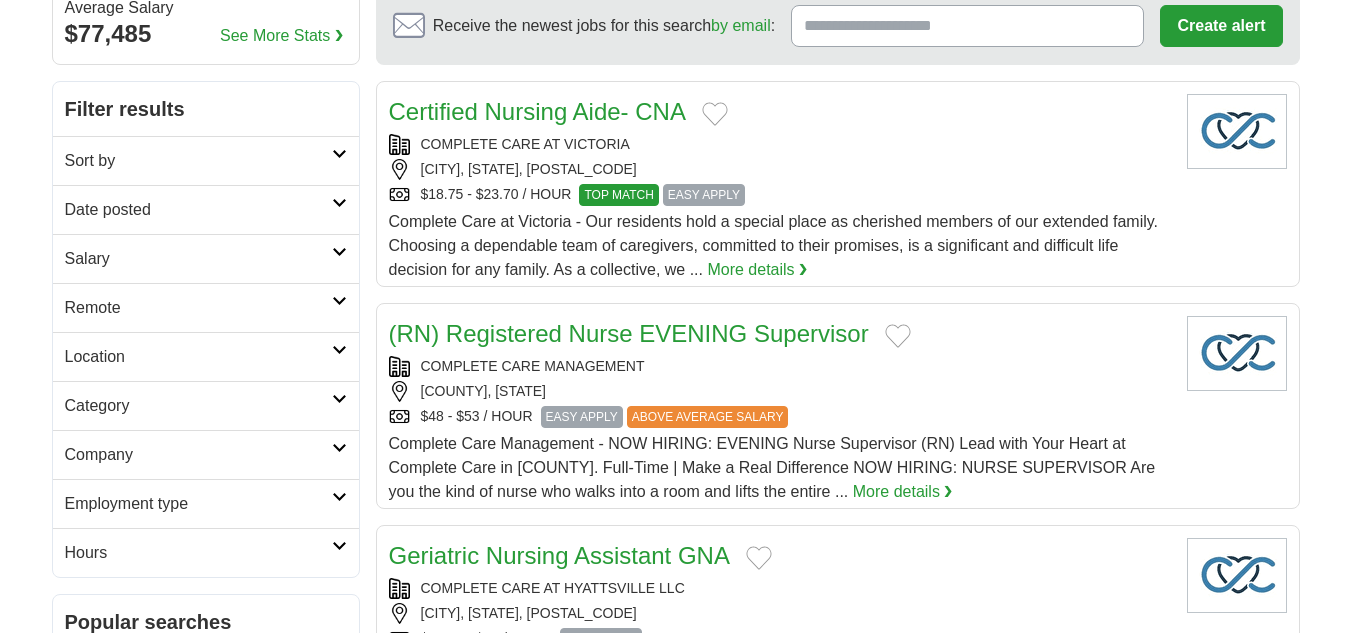 click at bounding box center [339, 350] 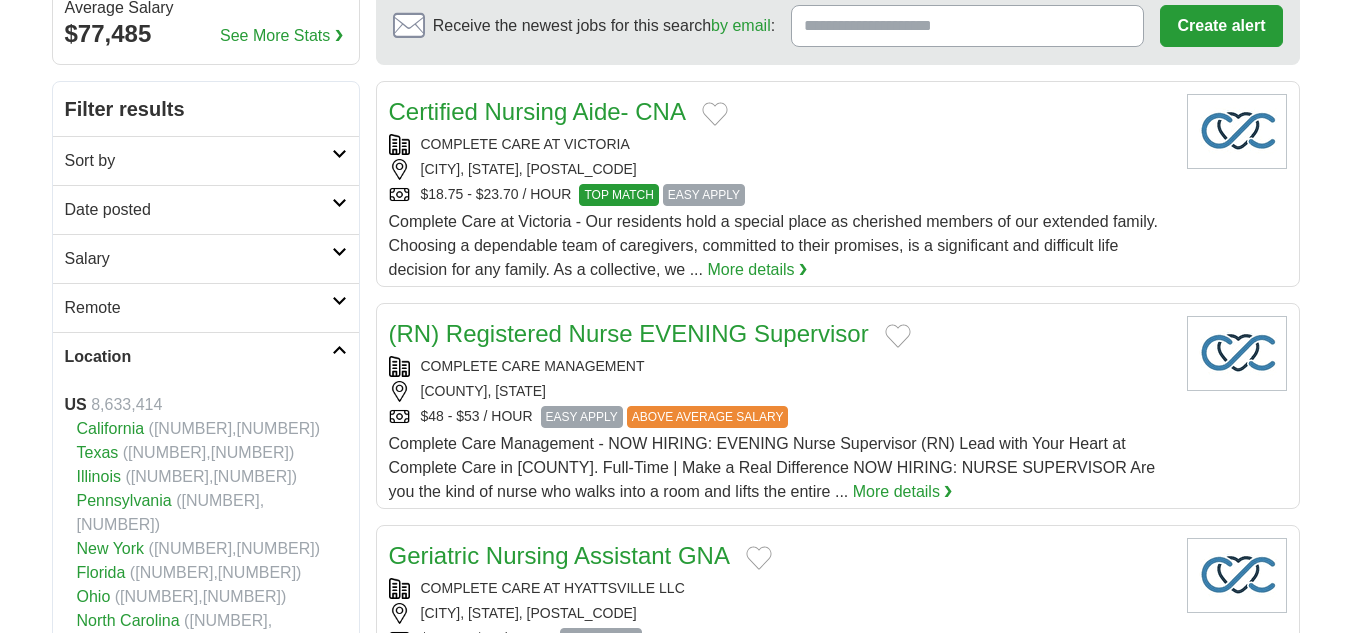 click on "Illinois" at bounding box center [99, 476] 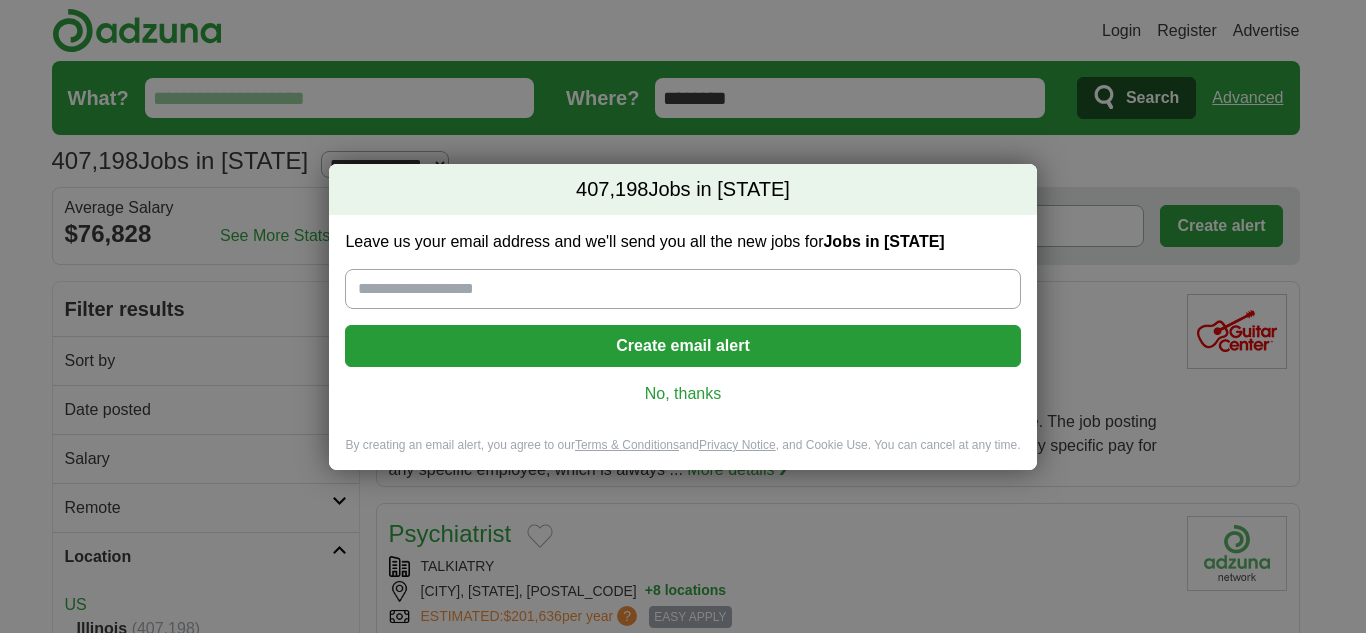 scroll, scrollTop: 0, scrollLeft: 0, axis: both 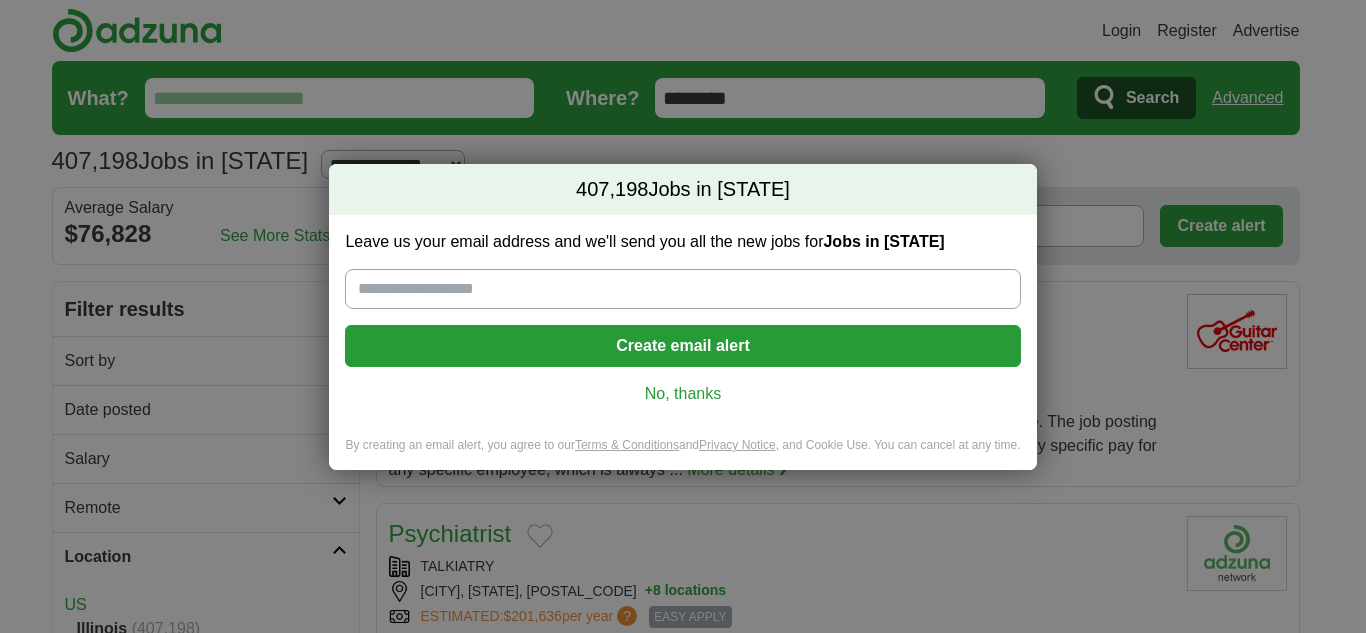 click on "No, thanks" at bounding box center [682, 394] 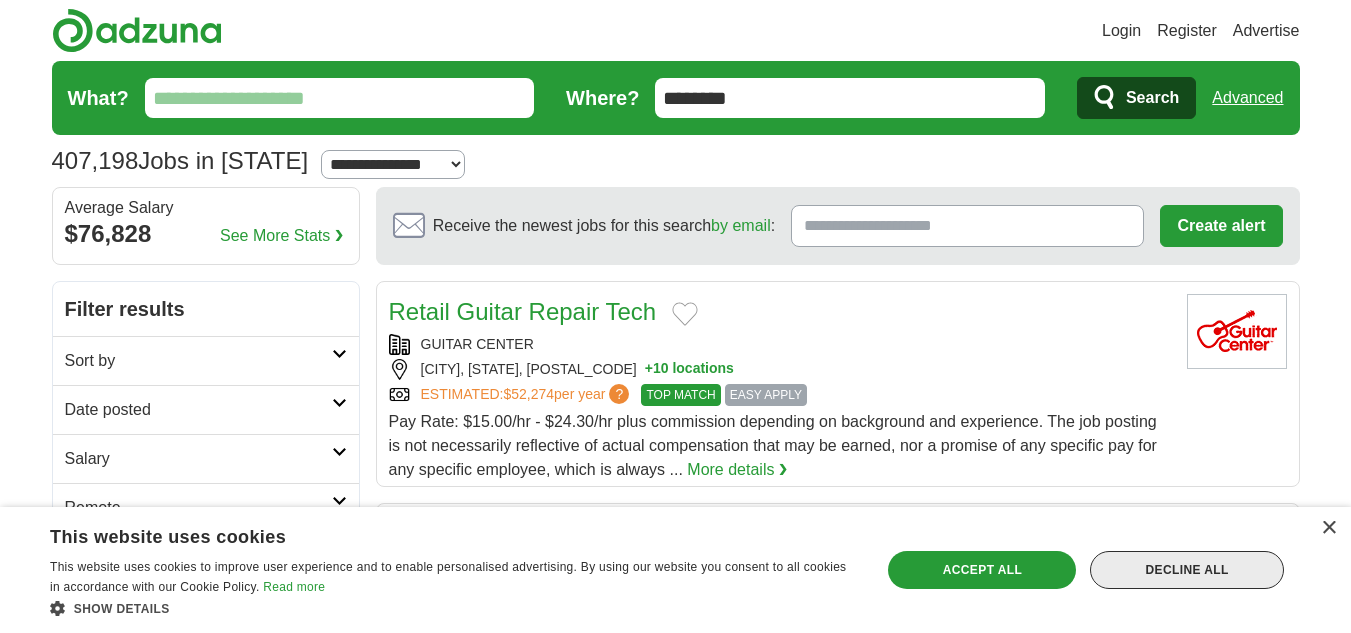 click on "Decline all" at bounding box center [1187, 570] 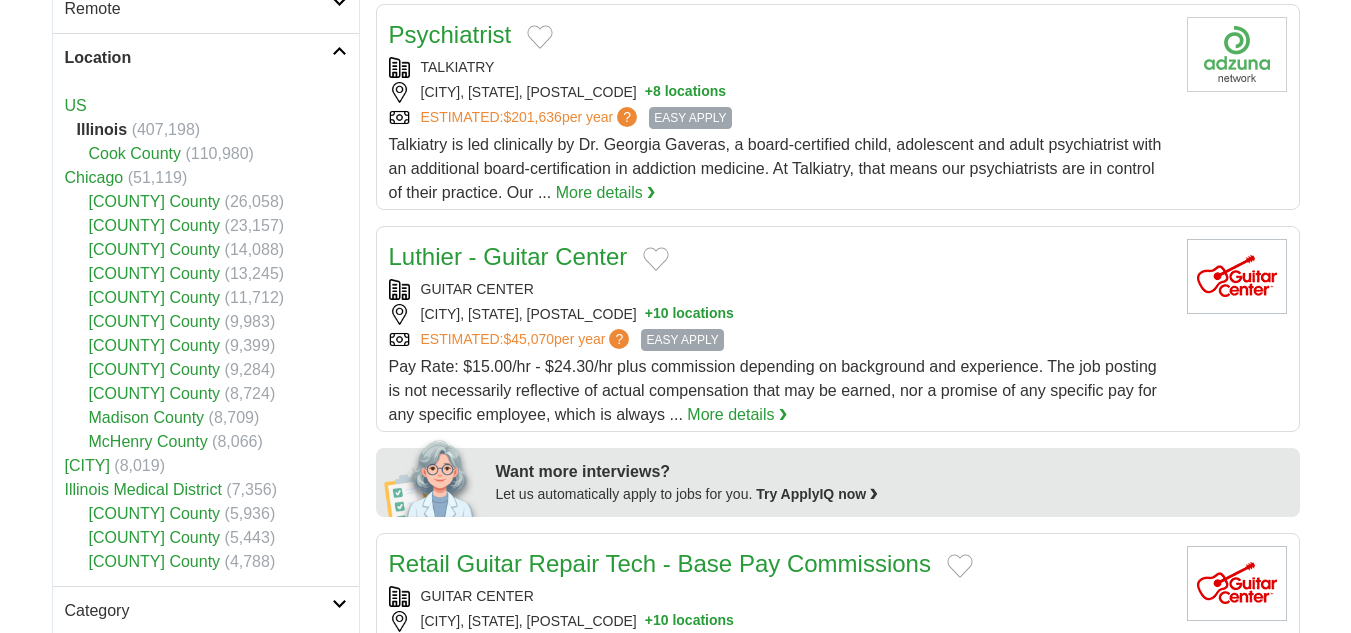 scroll, scrollTop: 500, scrollLeft: 0, axis: vertical 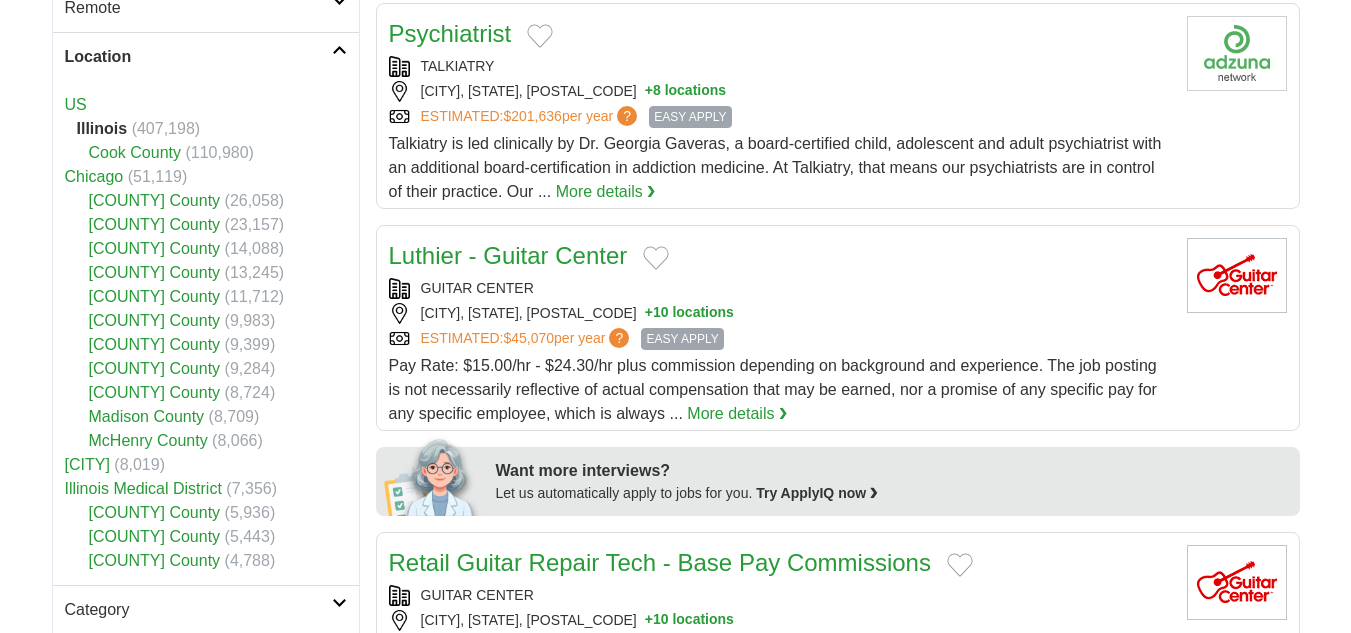 click on "[COUNTY]" at bounding box center (155, 248) 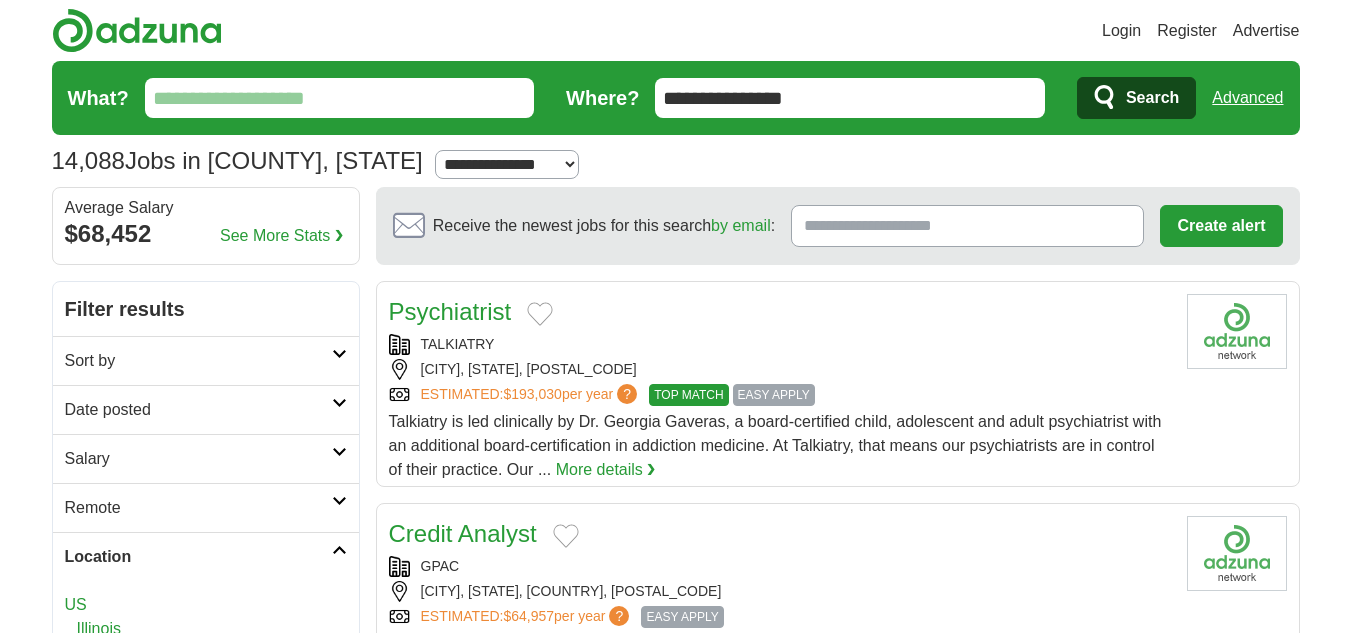 scroll, scrollTop: 0, scrollLeft: 0, axis: both 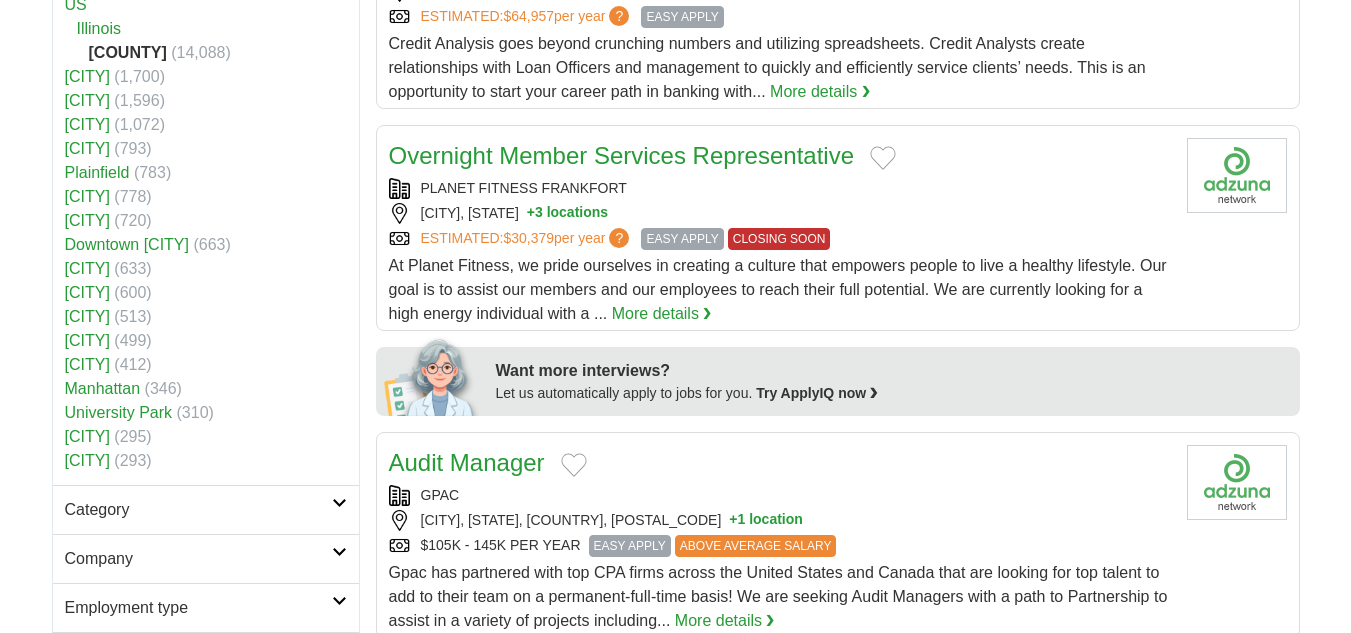 click on "University Park" at bounding box center (119, 412) 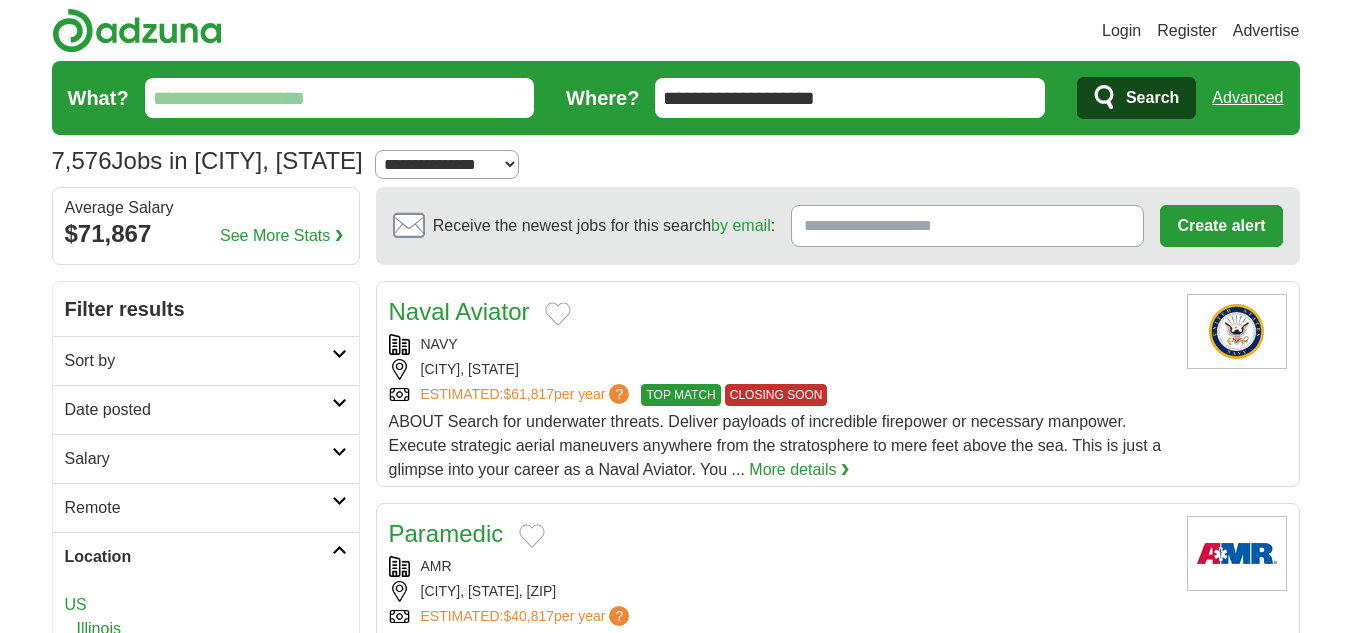 scroll, scrollTop: 0, scrollLeft: 0, axis: both 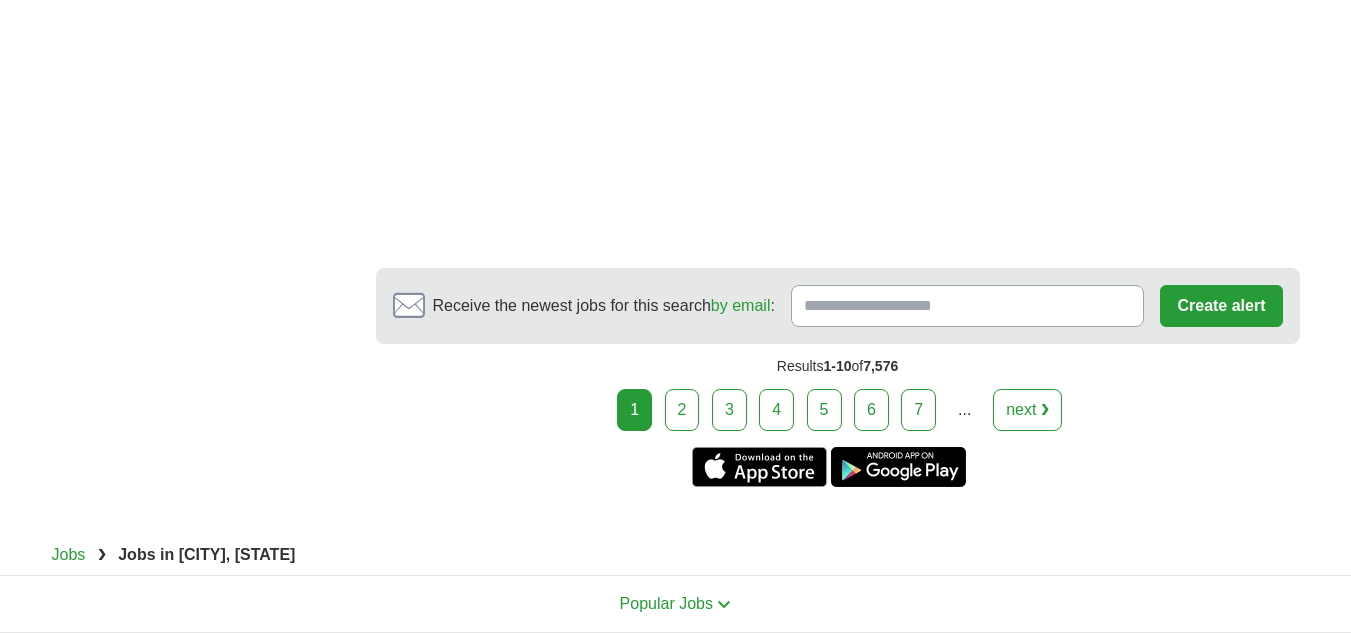 click on "2" at bounding box center (682, 410) 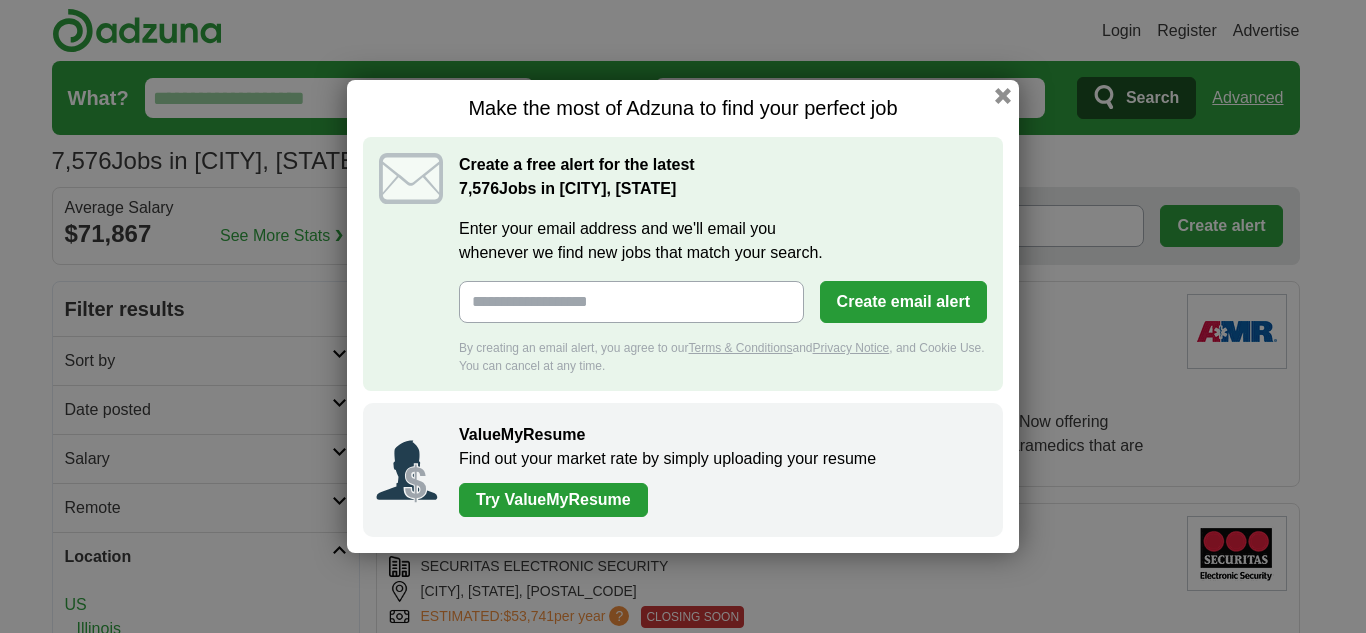 scroll, scrollTop: 0, scrollLeft: 0, axis: both 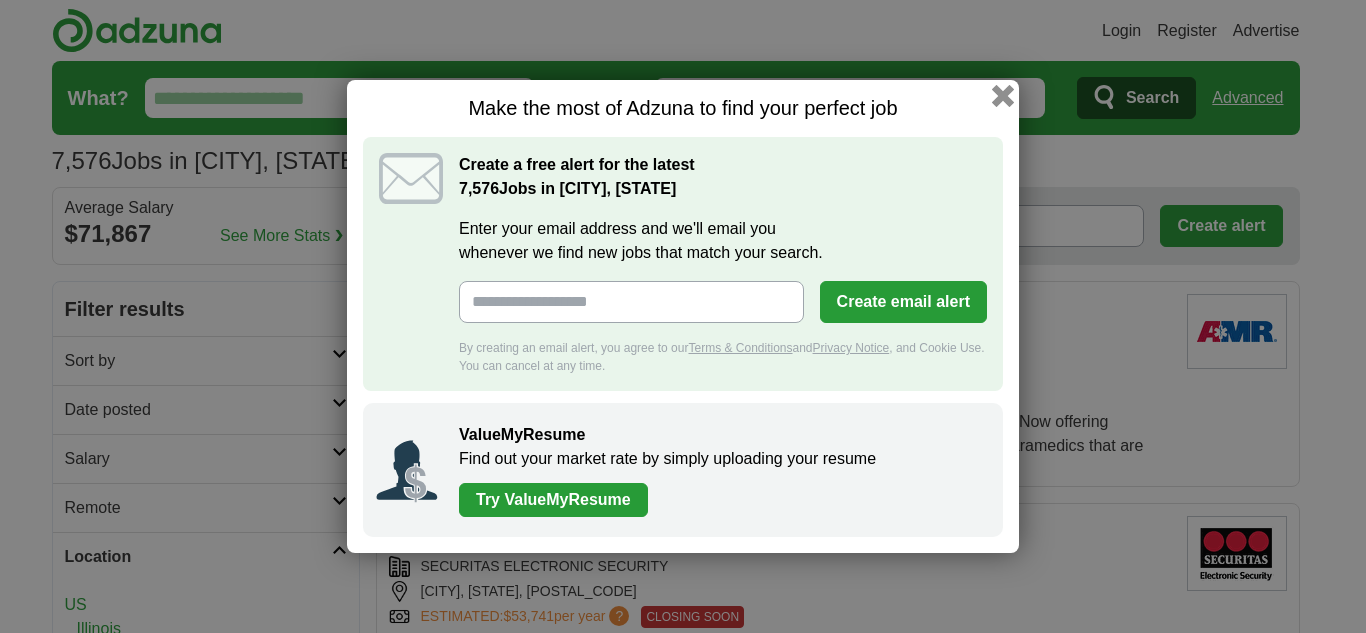click at bounding box center (1003, 96) 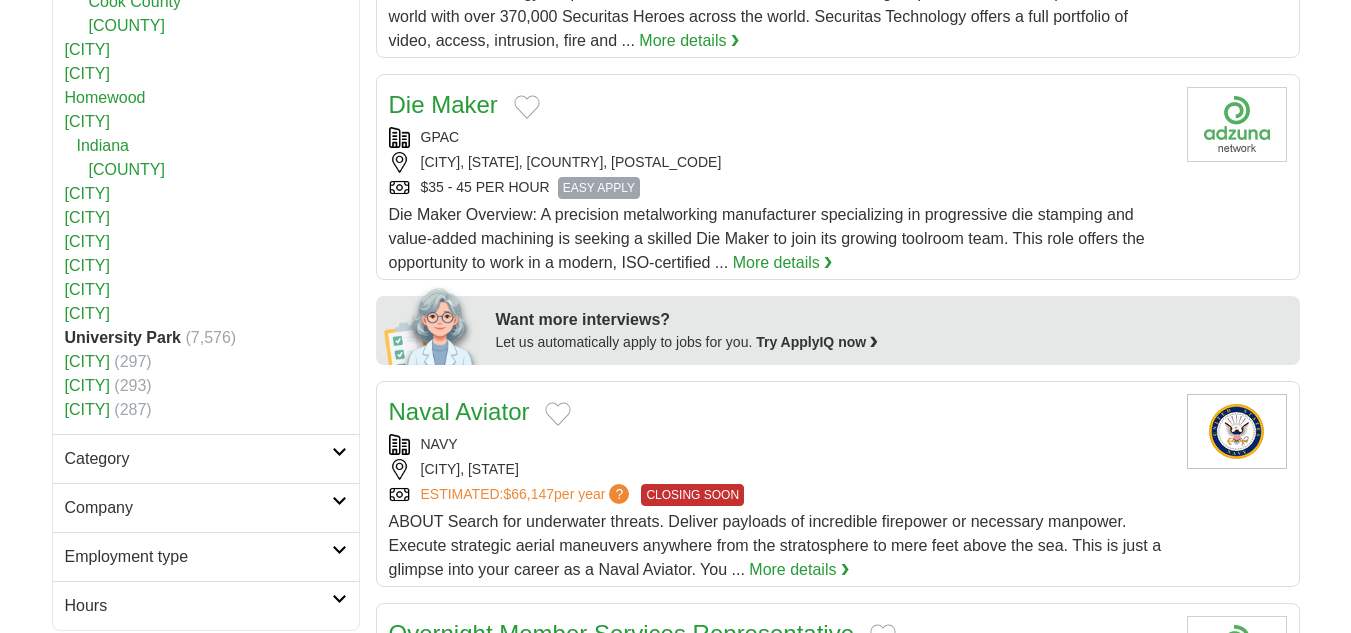 scroll, scrollTop: 700, scrollLeft: 0, axis: vertical 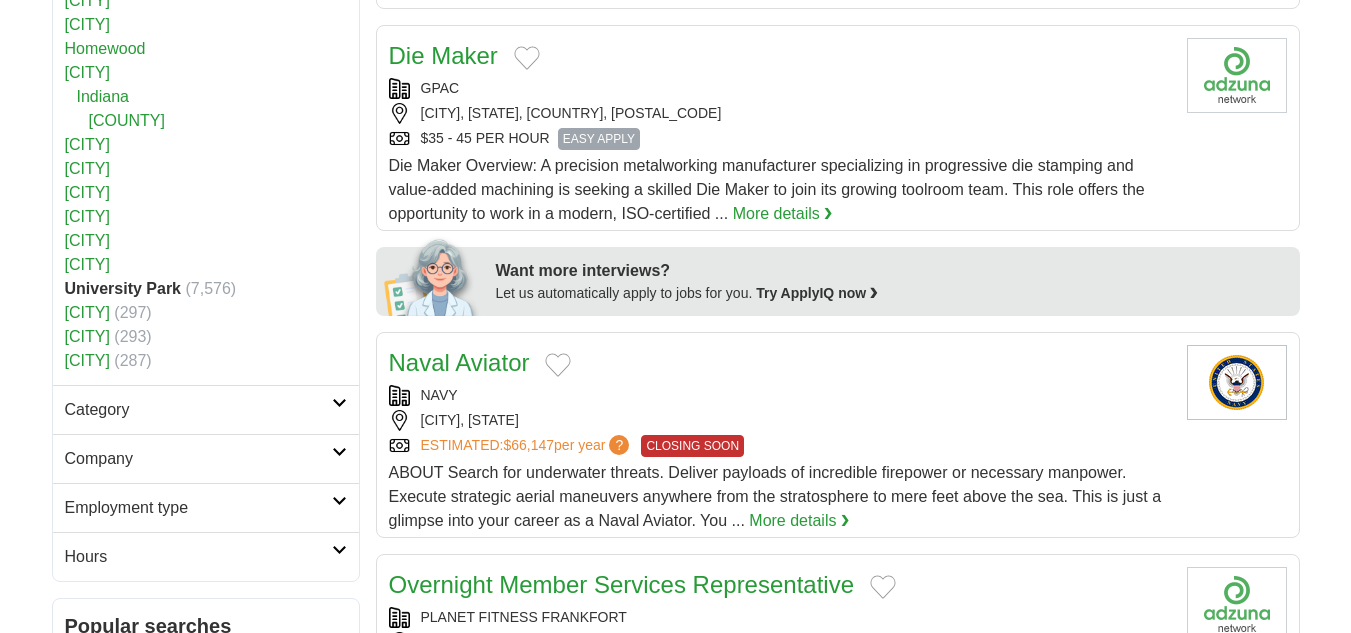 click on "[CITY]" at bounding box center (87, 312) 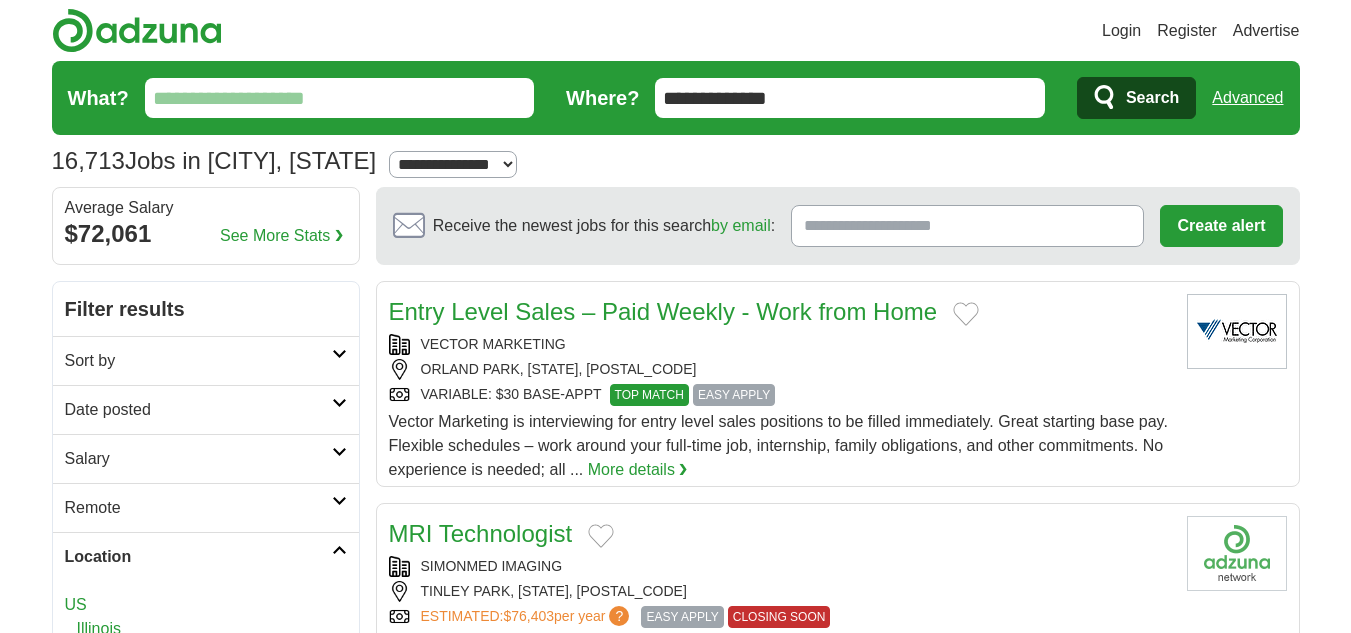 scroll, scrollTop: 0, scrollLeft: 0, axis: both 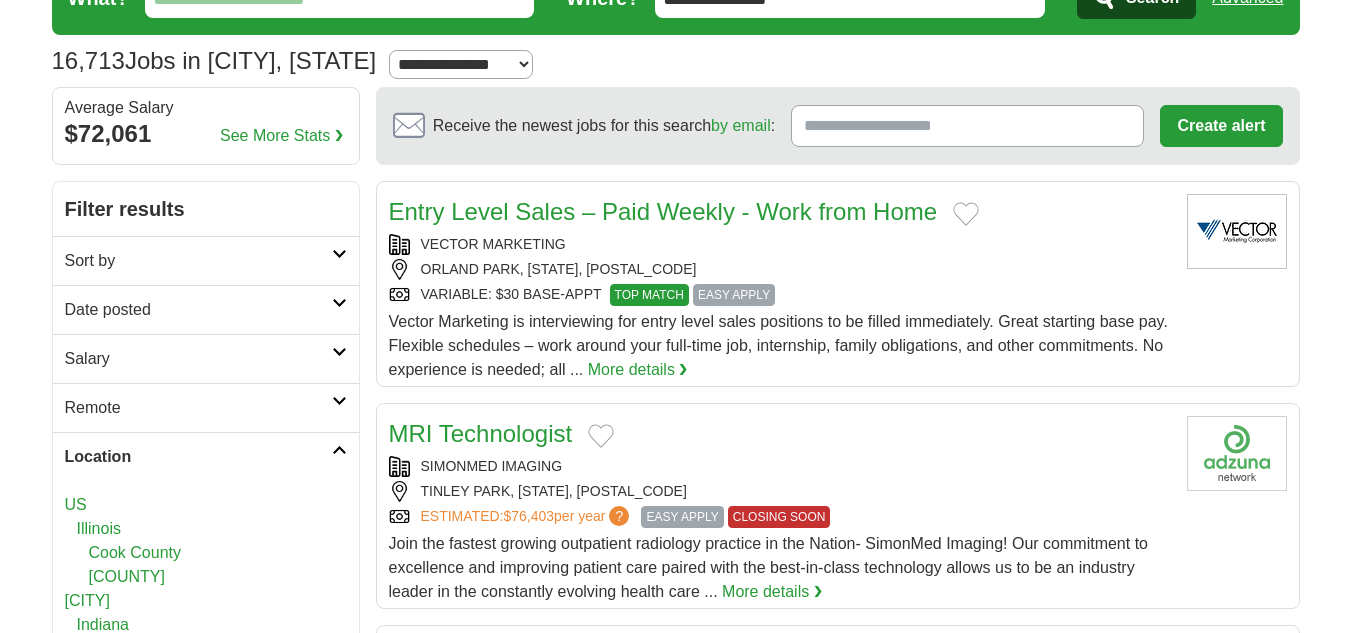 click at bounding box center (339, 254) 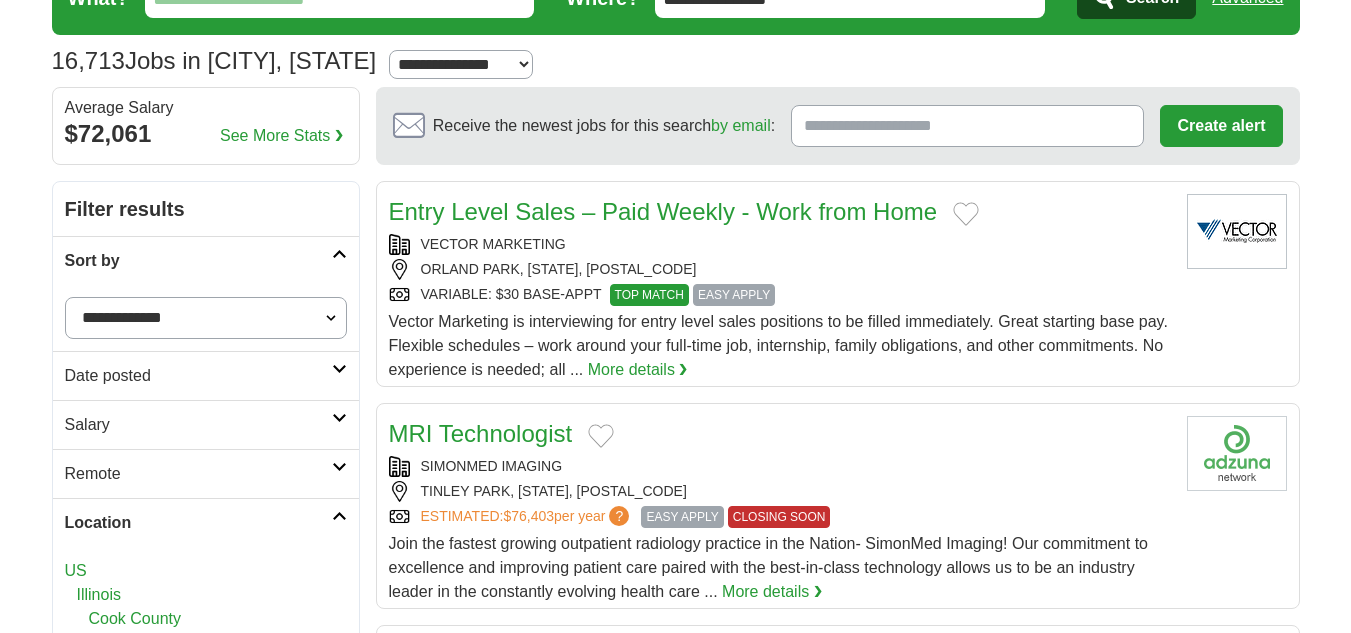 click on "**********" at bounding box center [206, 318] 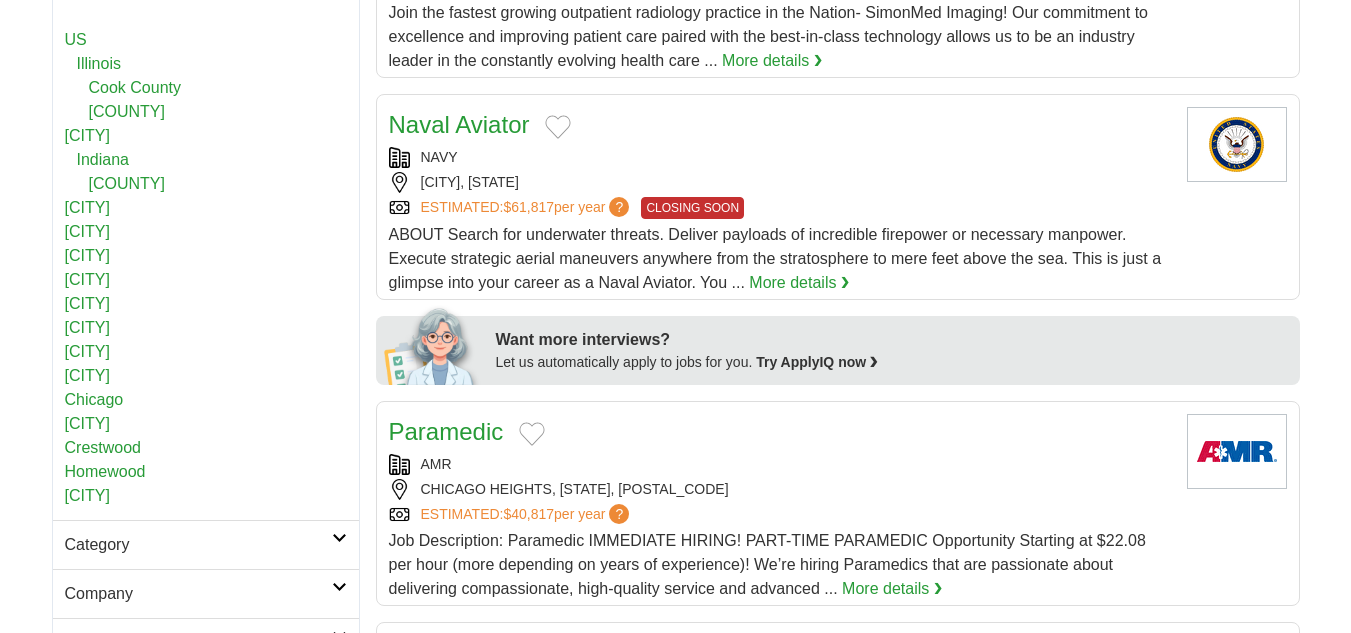 scroll, scrollTop: 700, scrollLeft: 0, axis: vertical 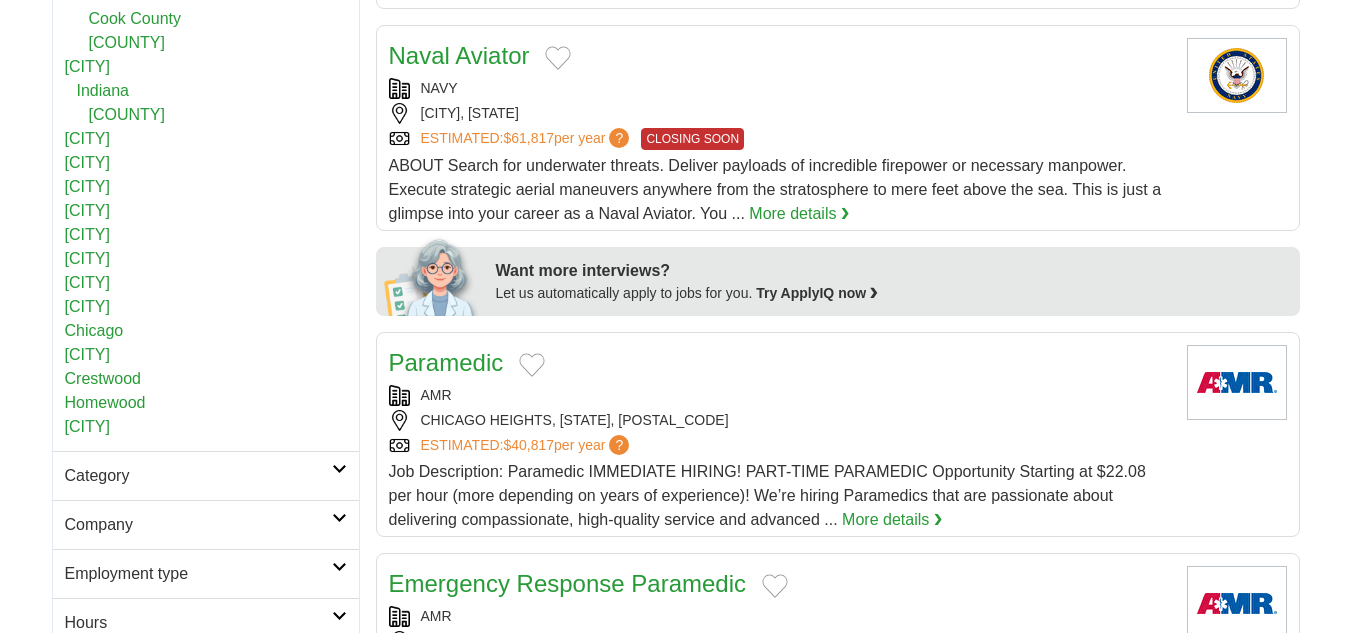 click on "[CITY]" at bounding box center [87, 234] 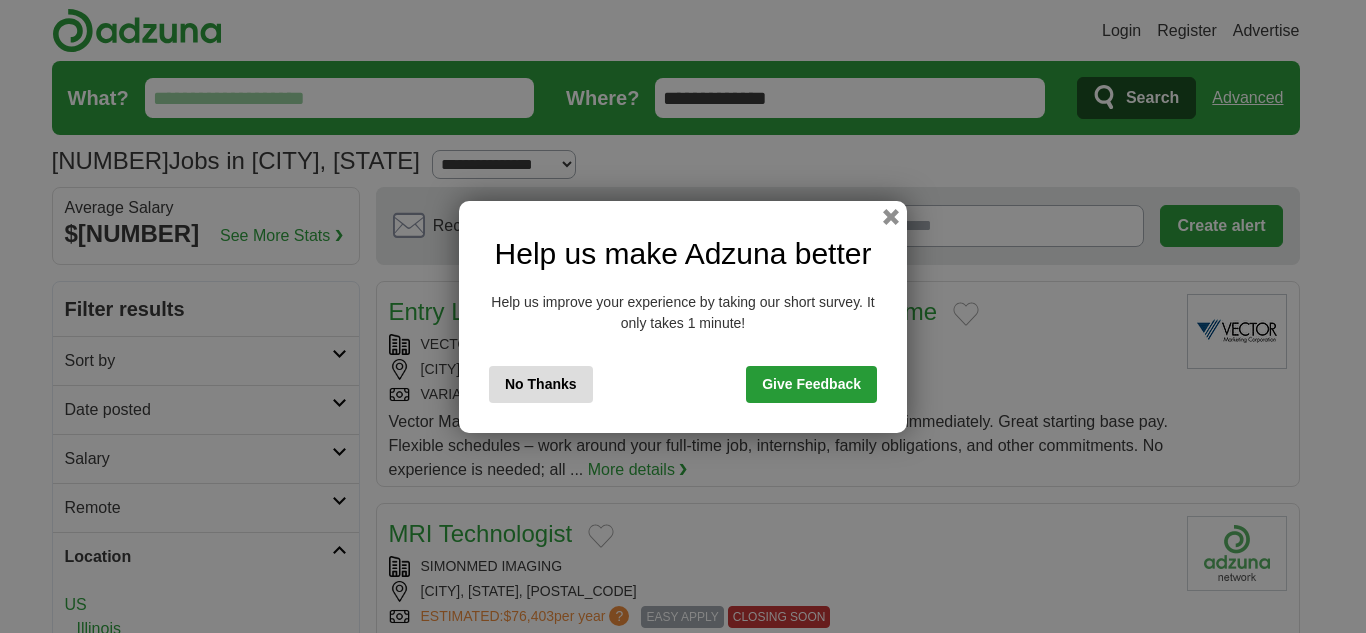 scroll, scrollTop: 0, scrollLeft: 0, axis: both 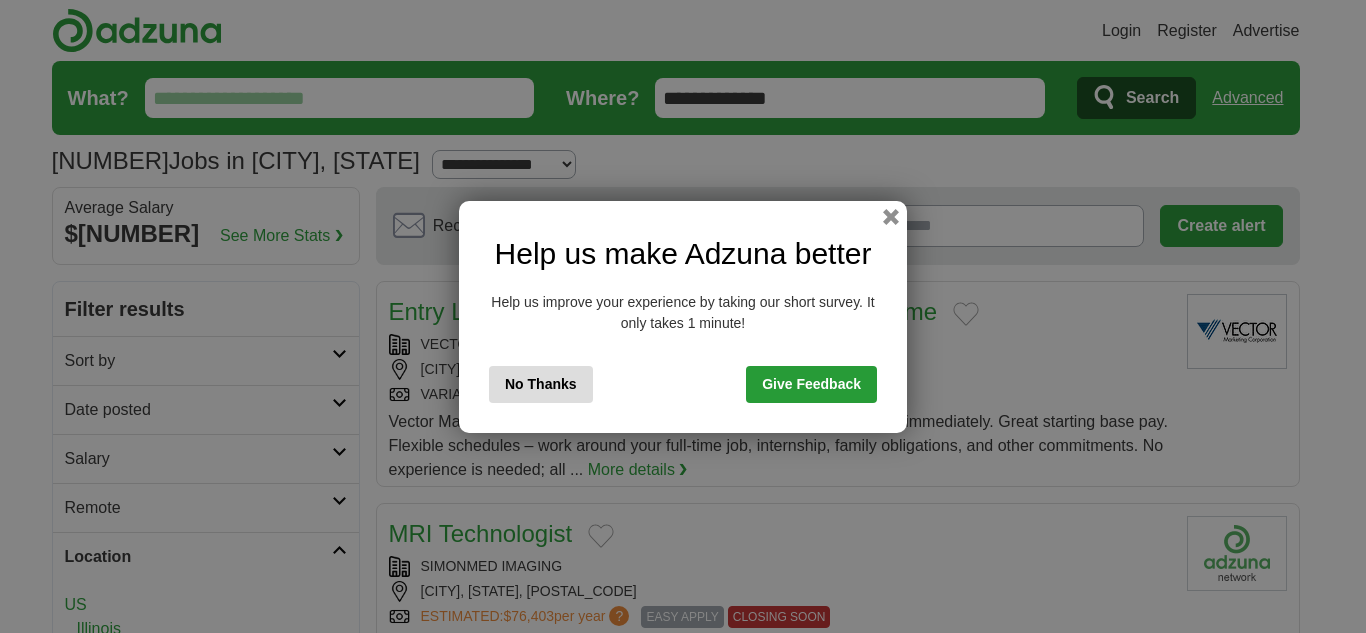 click on "No Thanks" at bounding box center (541, 384) 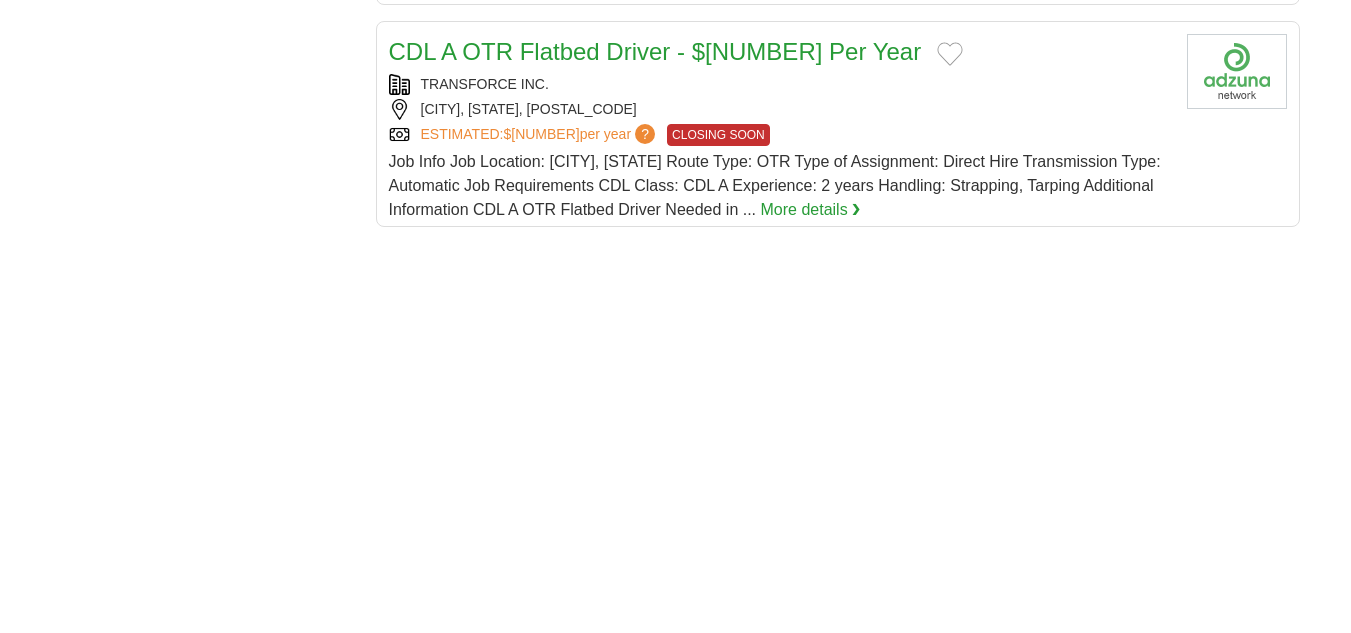 scroll, scrollTop: 2500, scrollLeft: 0, axis: vertical 